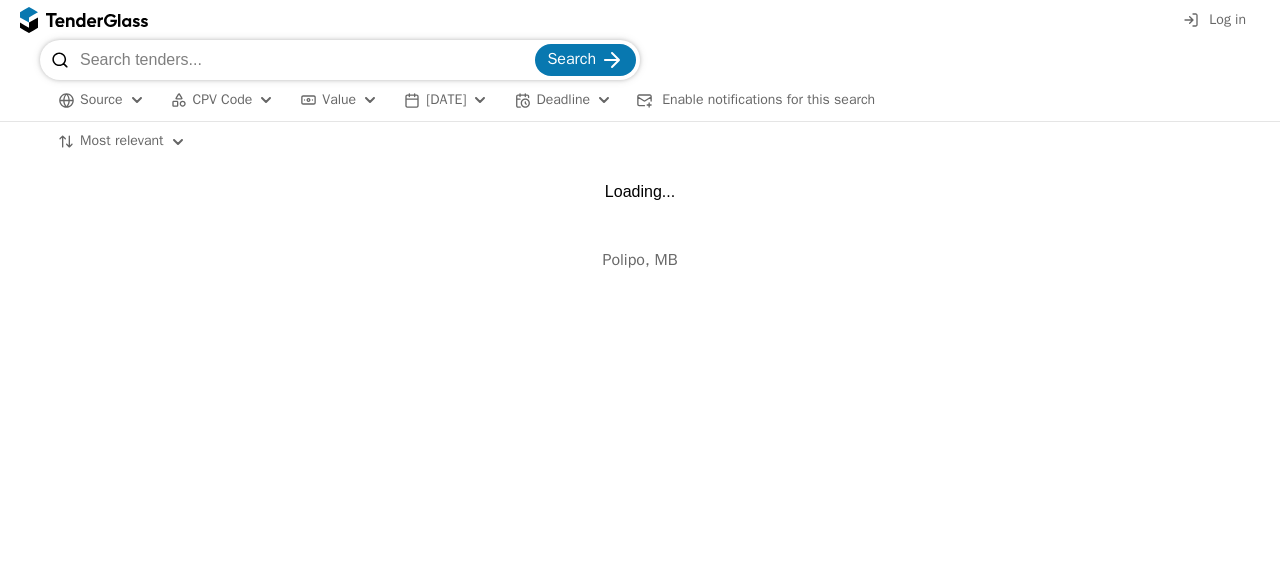 scroll, scrollTop: 0, scrollLeft: 0, axis: both 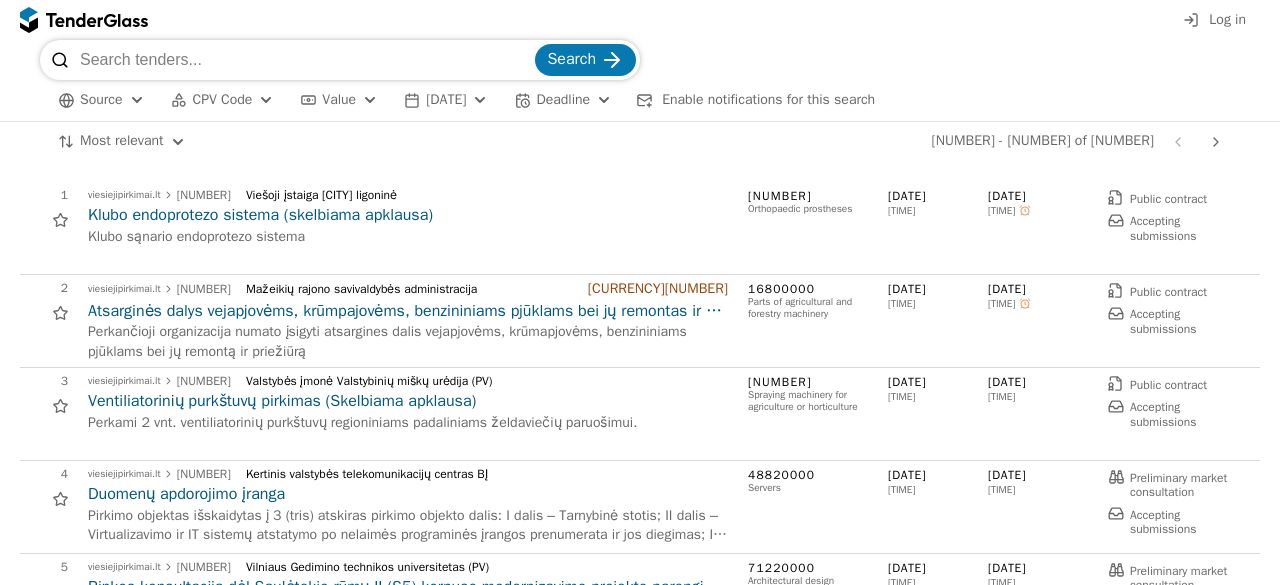 click on "Atsarginės dalys vejapjovėms, krūmpajovėms, benzininiams pjūklams bei jų remontas ir priežiūra (Skelbiama apklausa)" at bounding box center (408, 311) 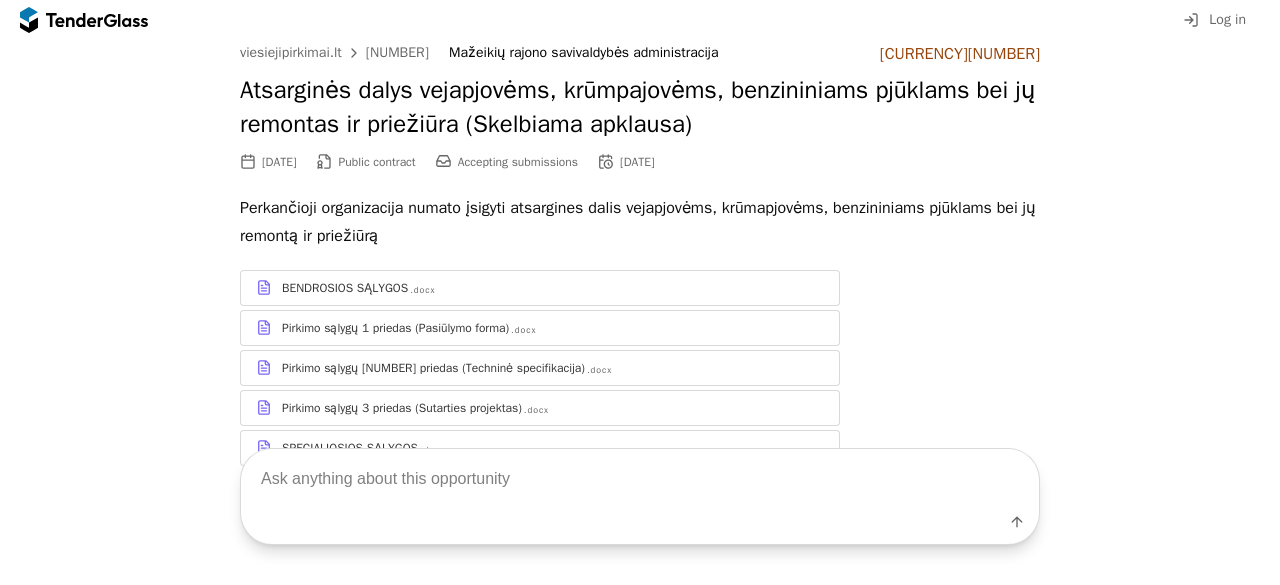 scroll, scrollTop: 36, scrollLeft: 0, axis: vertical 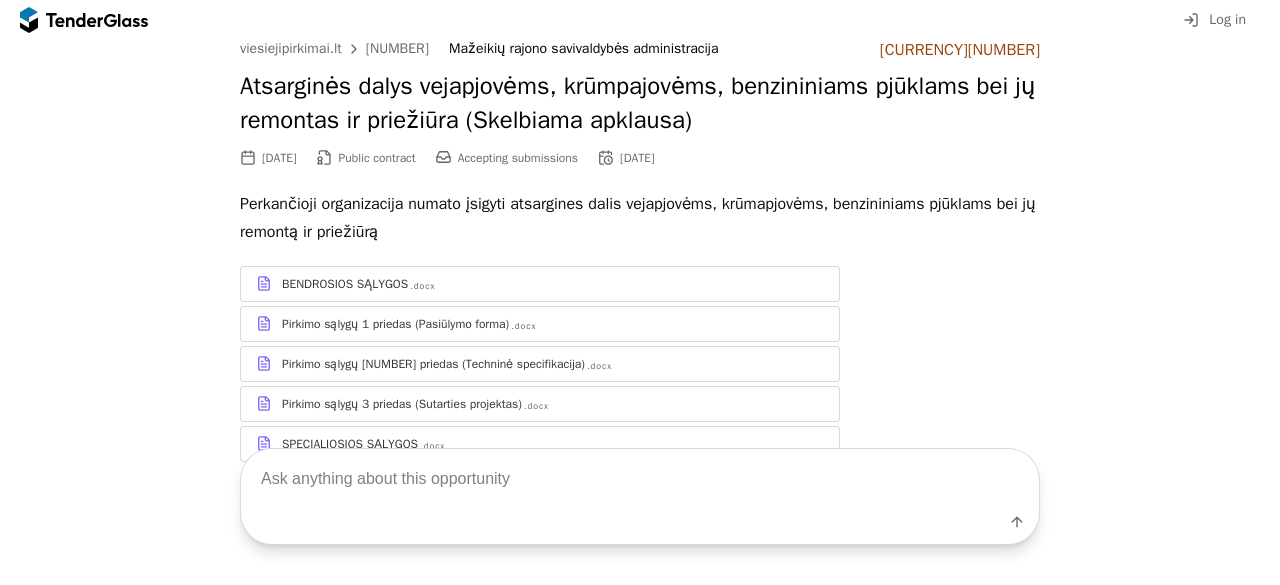 click on "BENDROSIOS SĄLYGOS .docx" at bounding box center [553, 284] 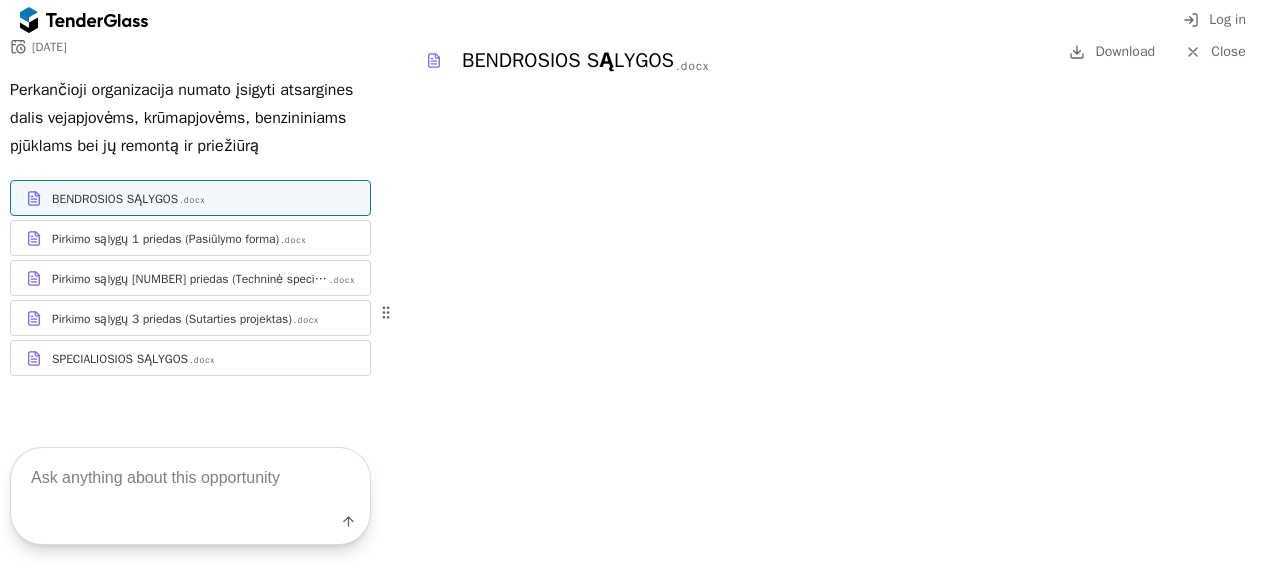 scroll, scrollTop: 0, scrollLeft: 0, axis: both 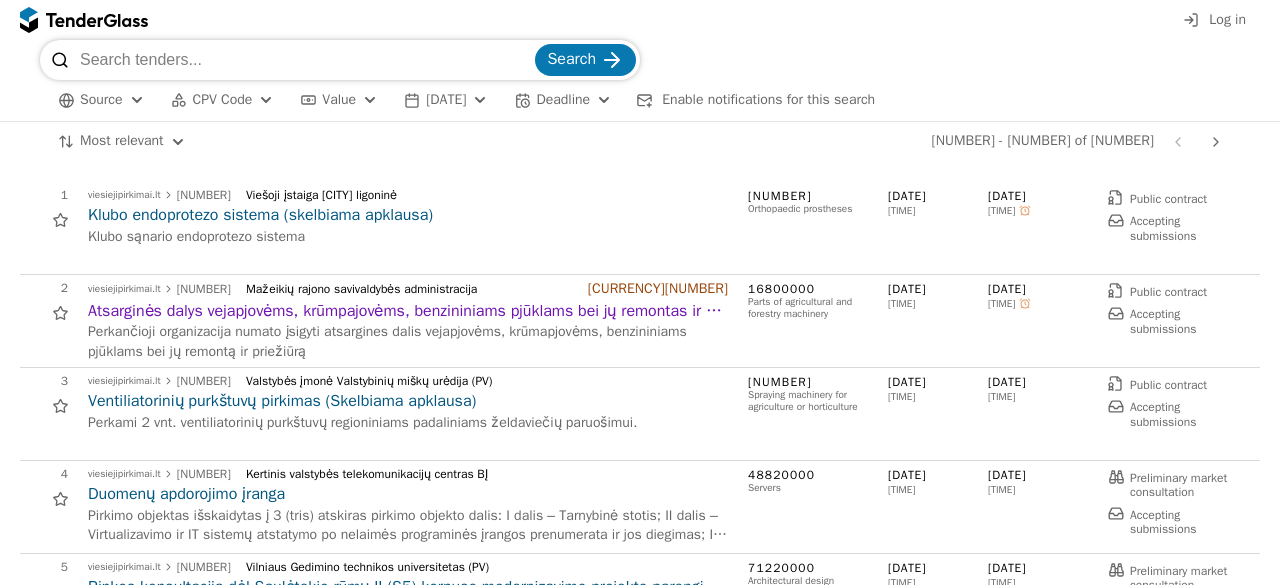 click on "Pirkimo objektas išskaidytas į 3 (tris) atskiras pirkimo objekto dalis: I dalis – Tarnybinė stotis; II dalis – Virtualizavimo ir IT sistemų atstatymo po nelaimės programinės įrangos prenumerata ir jos diegimas; III dalis – Duomenų saugykla." at bounding box center [408, 525] 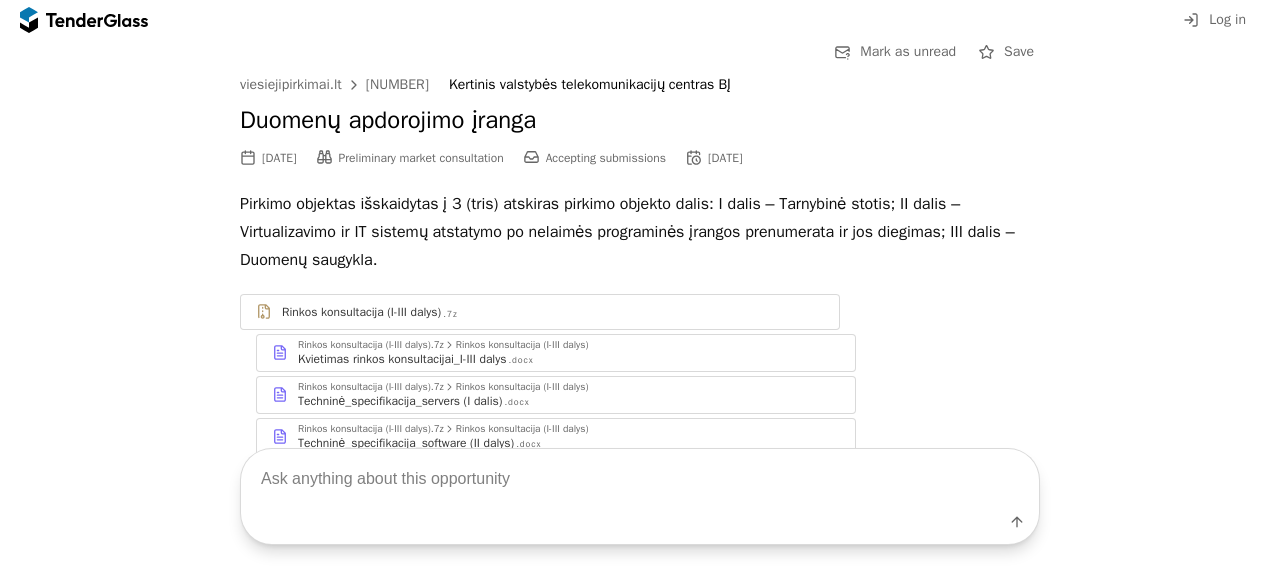 click on "Kvietimas rinkos konsultacijai_I-III dalys" at bounding box center [402, 359] 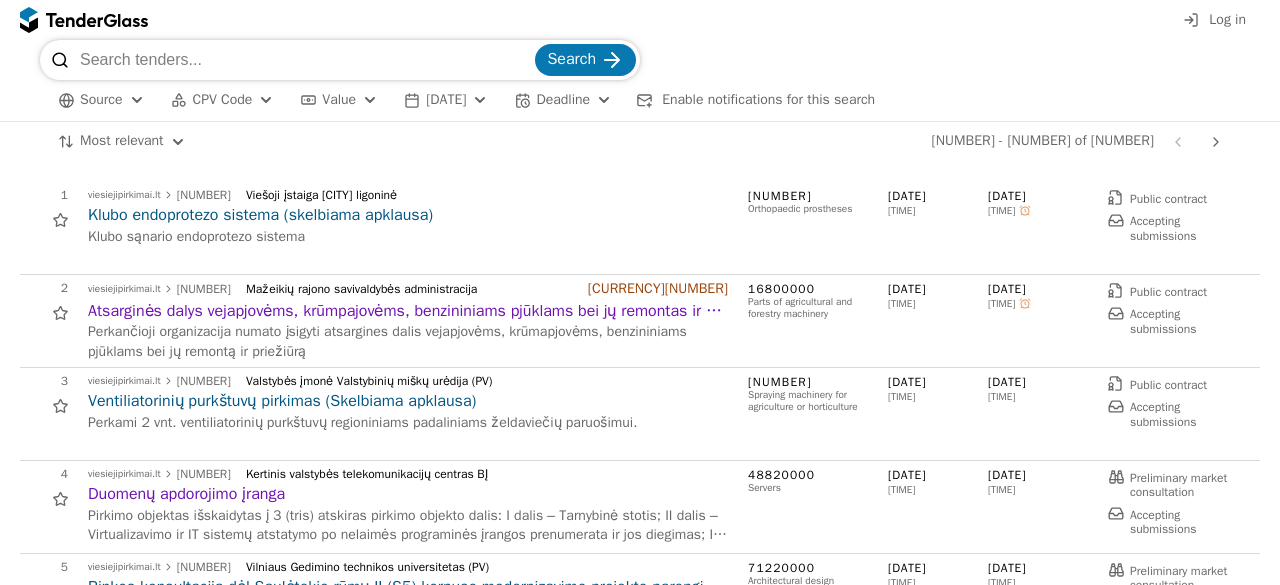 click on "Duomenų apdorojimo įranga" at bounding box center (408, 494) 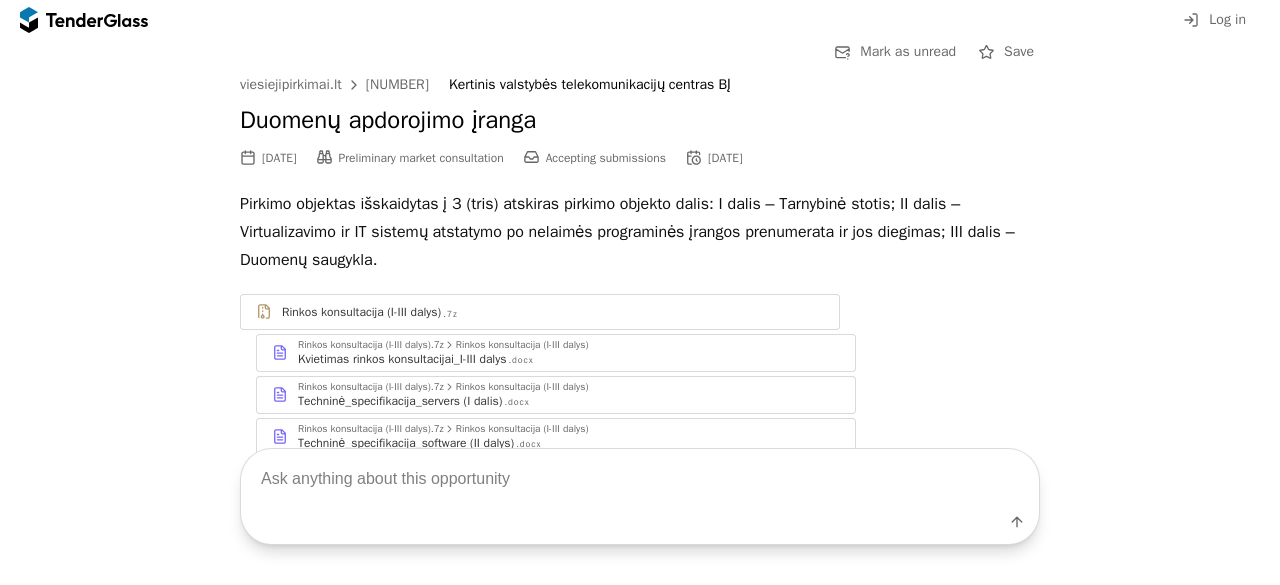 click at bounding box center [640, 478] 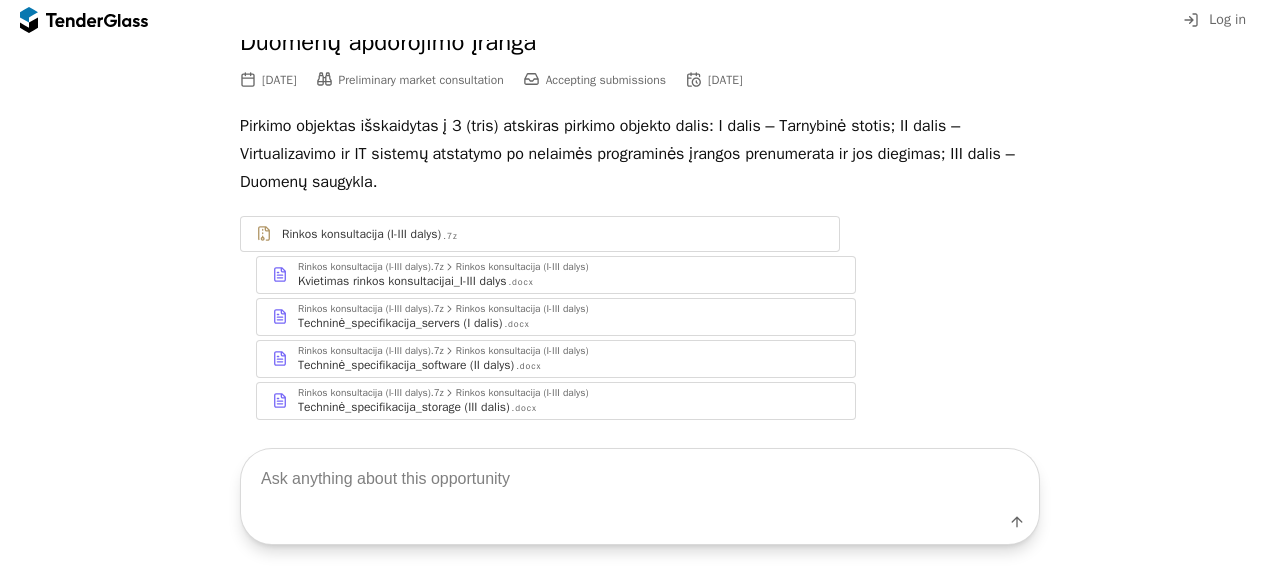 scroll, scrollTop: 117, scrollLeft: 0, axis: vertical 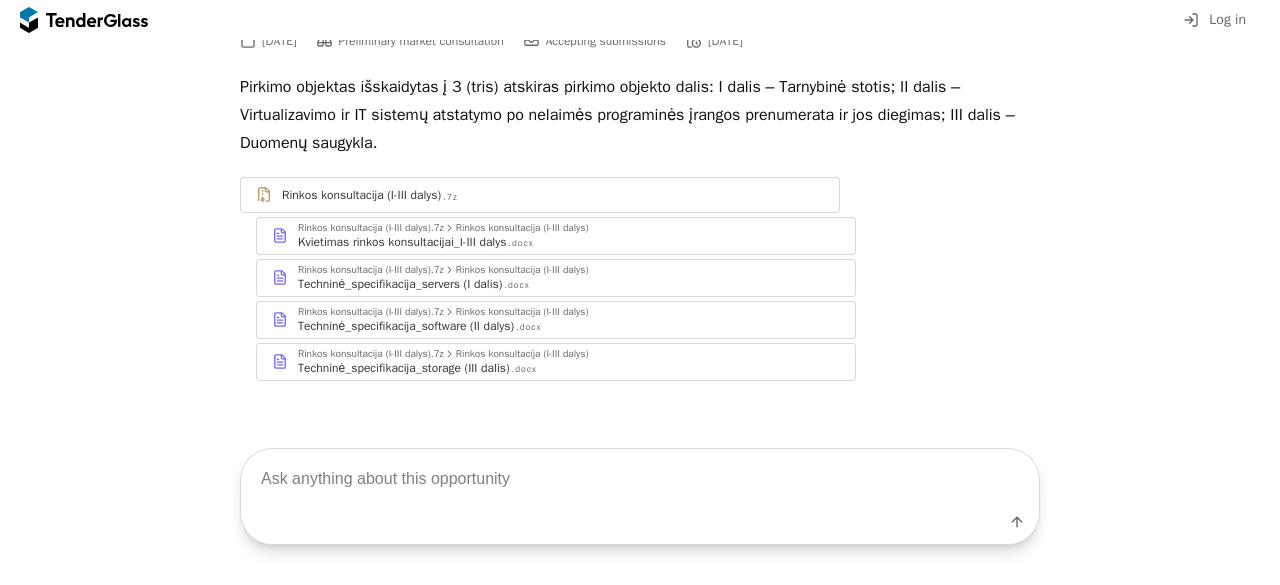 click at bounding box center [640, 478] 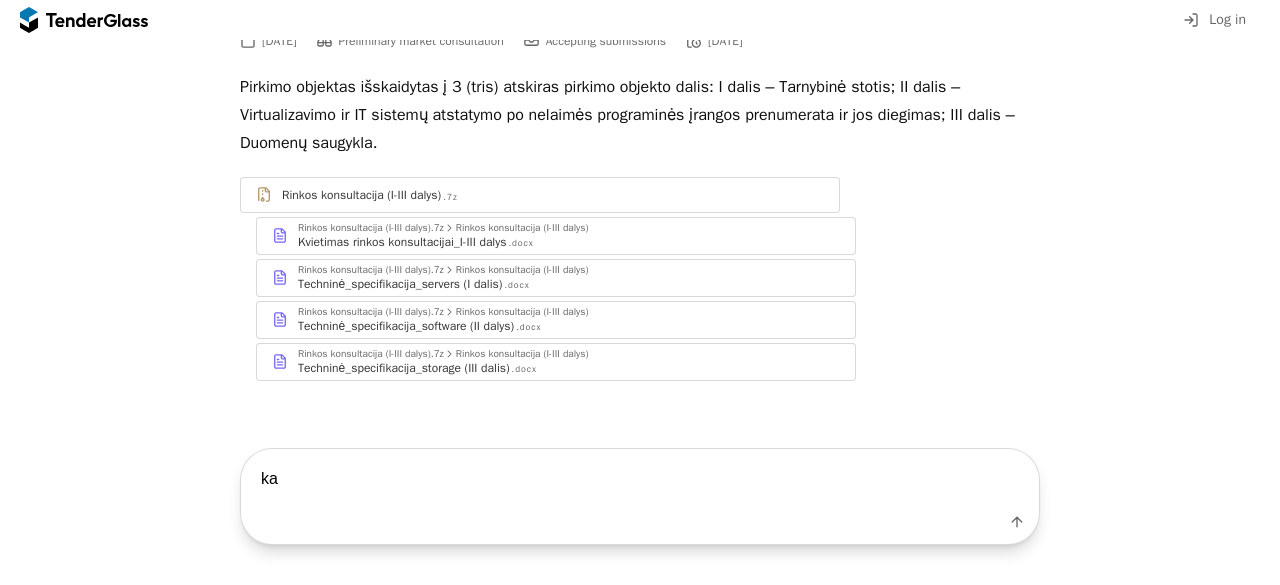 type on "k" 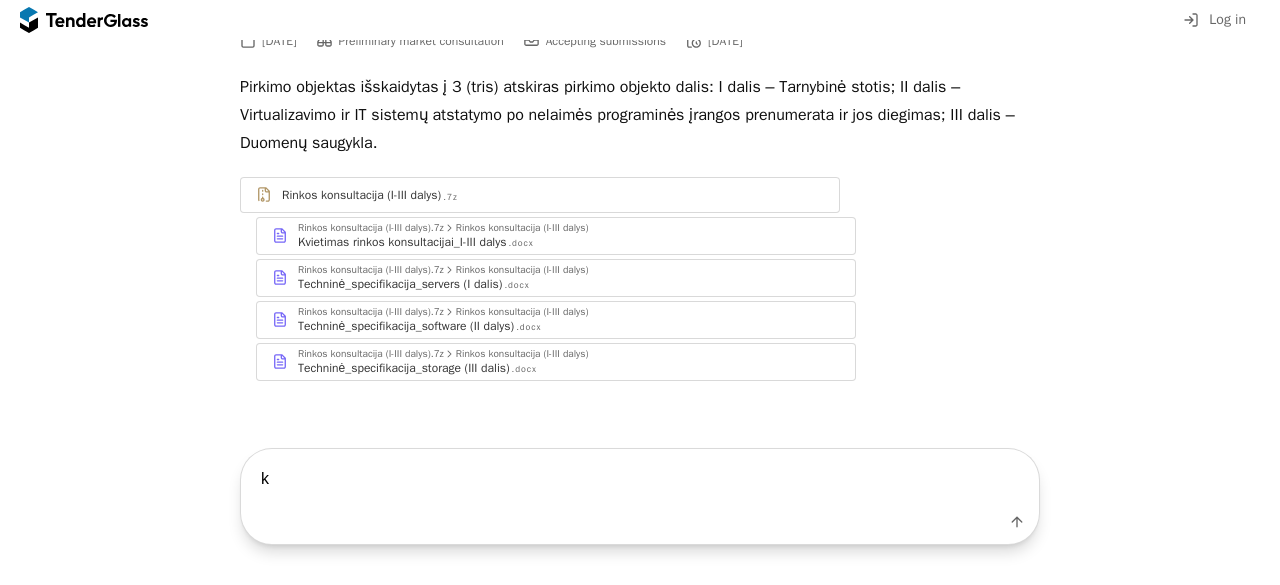 type 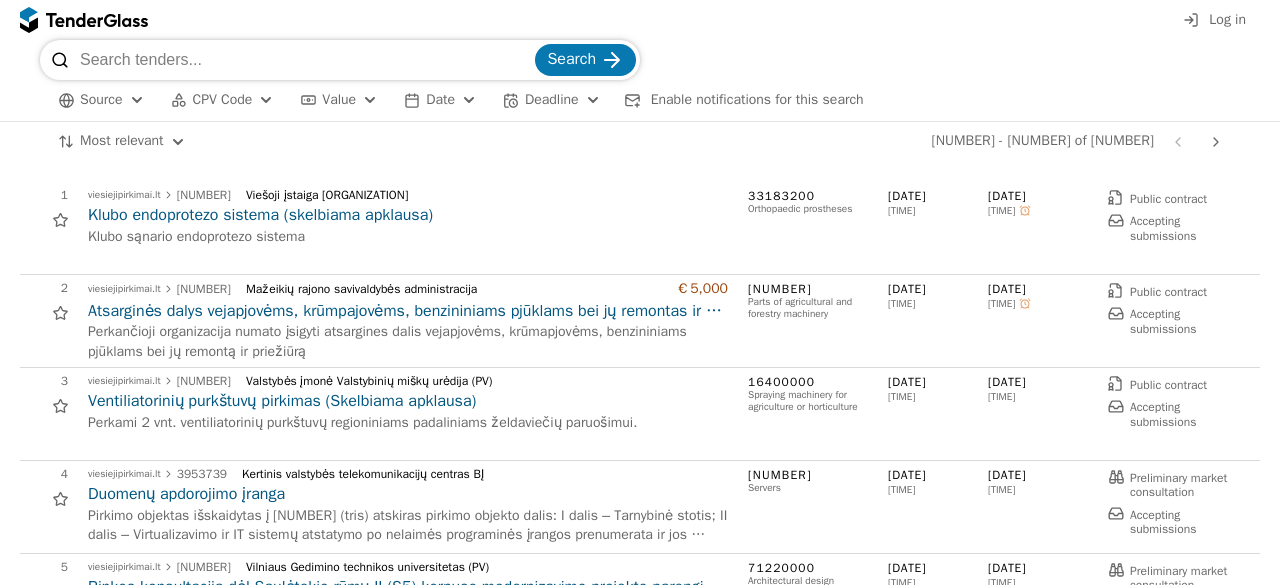 scroll, scrollTop: 0, scrollLeft: 0, axis: both 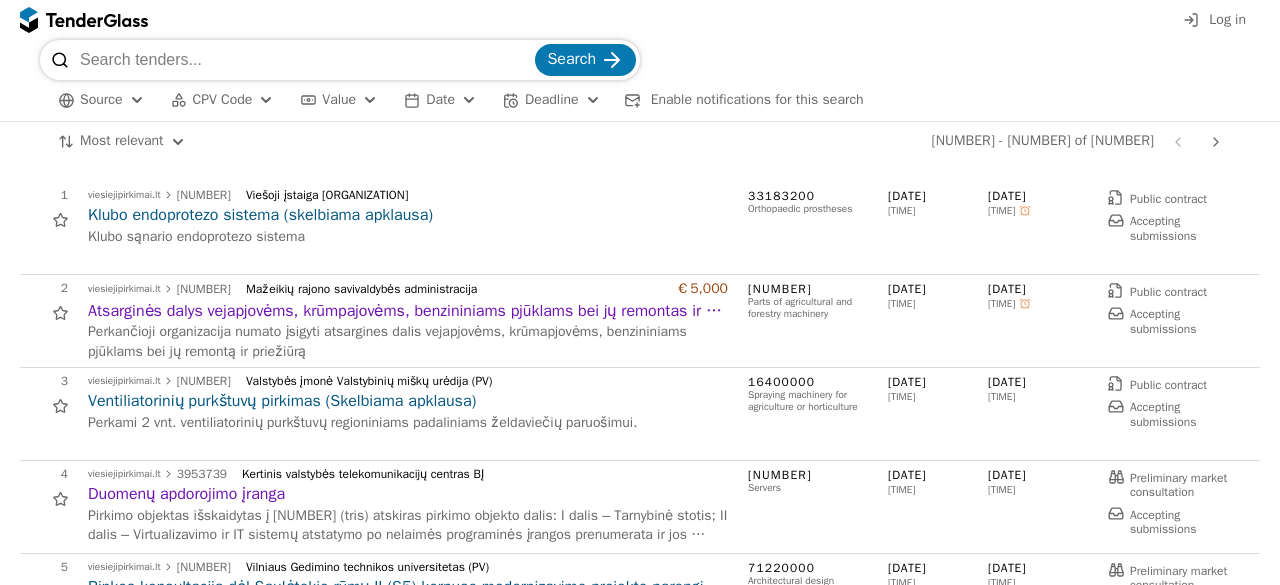 click on "Atsarginės dalys vejapjovėms, krūmpajovėms, benzininiams pjūklams bei jų remontas ir priežiūra (Skelbiama apklausa)" at bounding box center (408, 311) 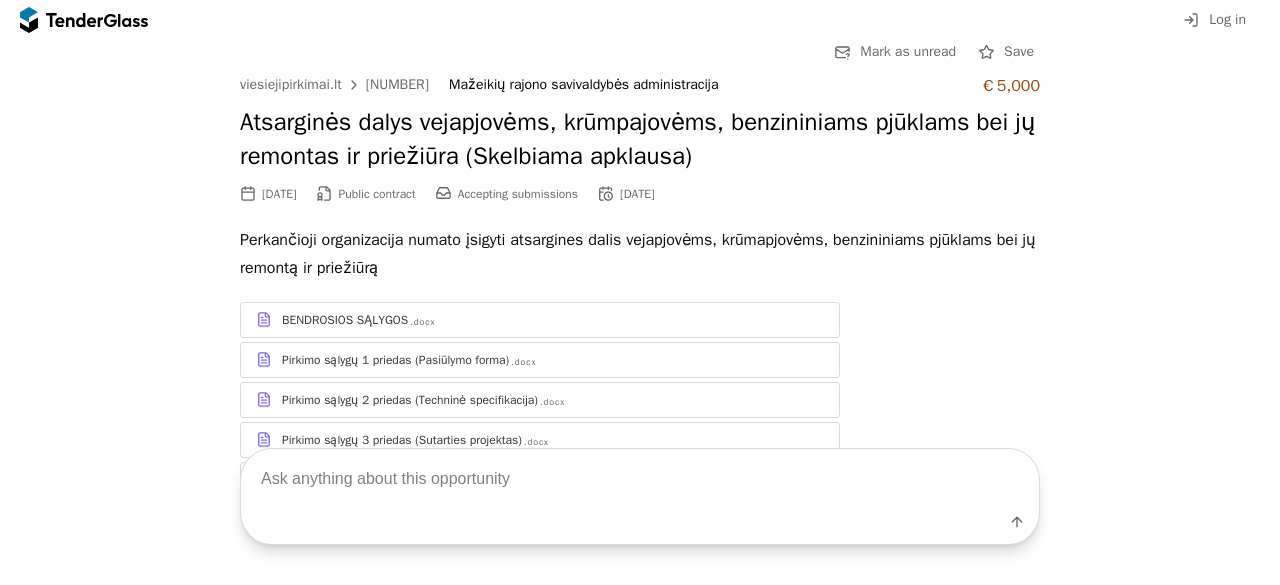 click at bounding box center (640, 478) 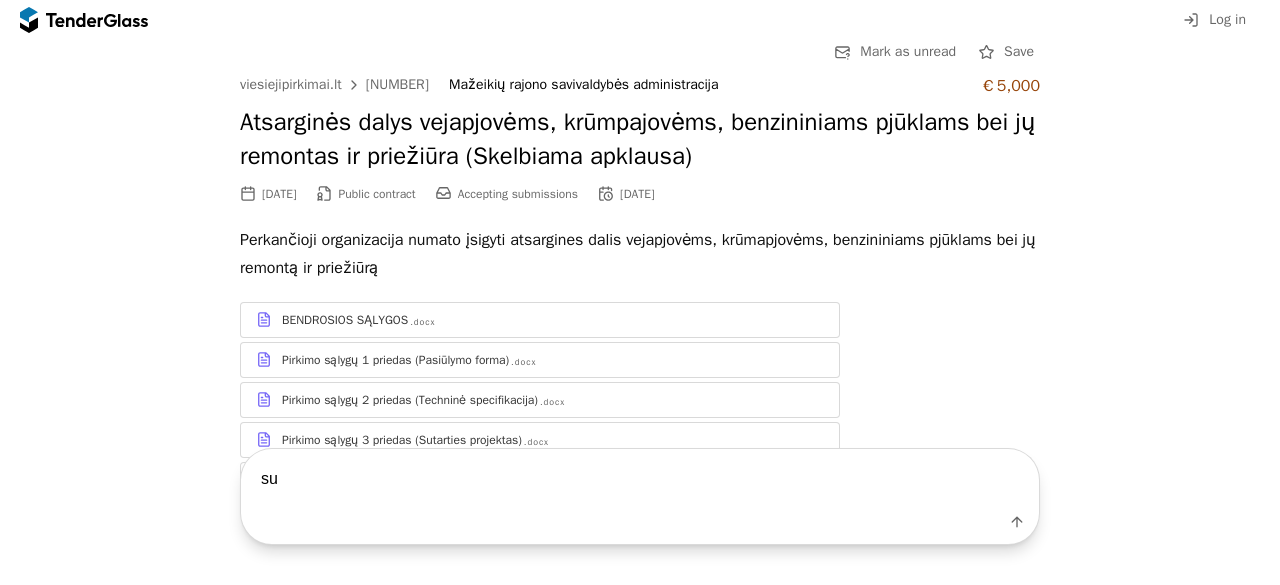type on "s" 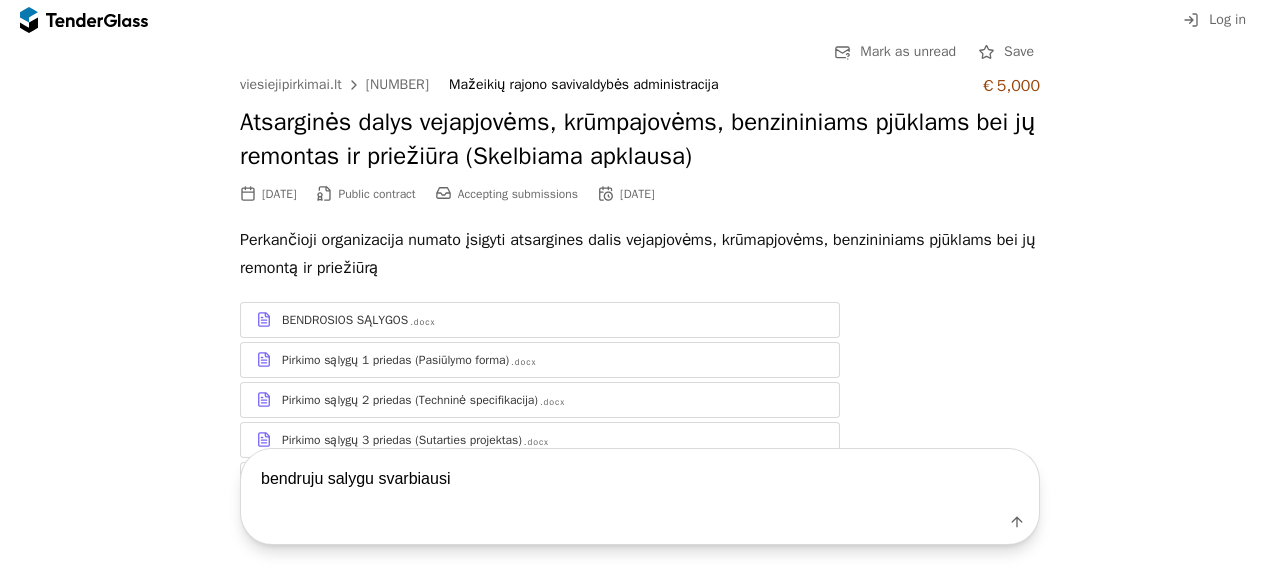 click on "bendruju salygu svarbiausi" at bounding box center [640, 478] 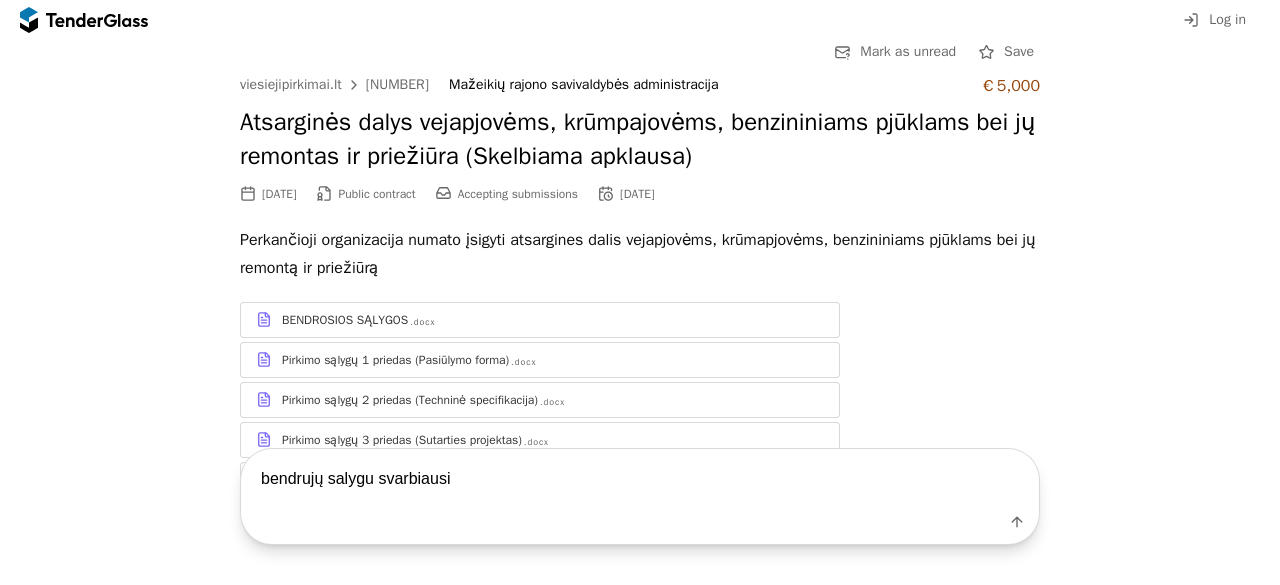click on "bendrujų salygu svarbiausi" at bounding box center [640, 478] 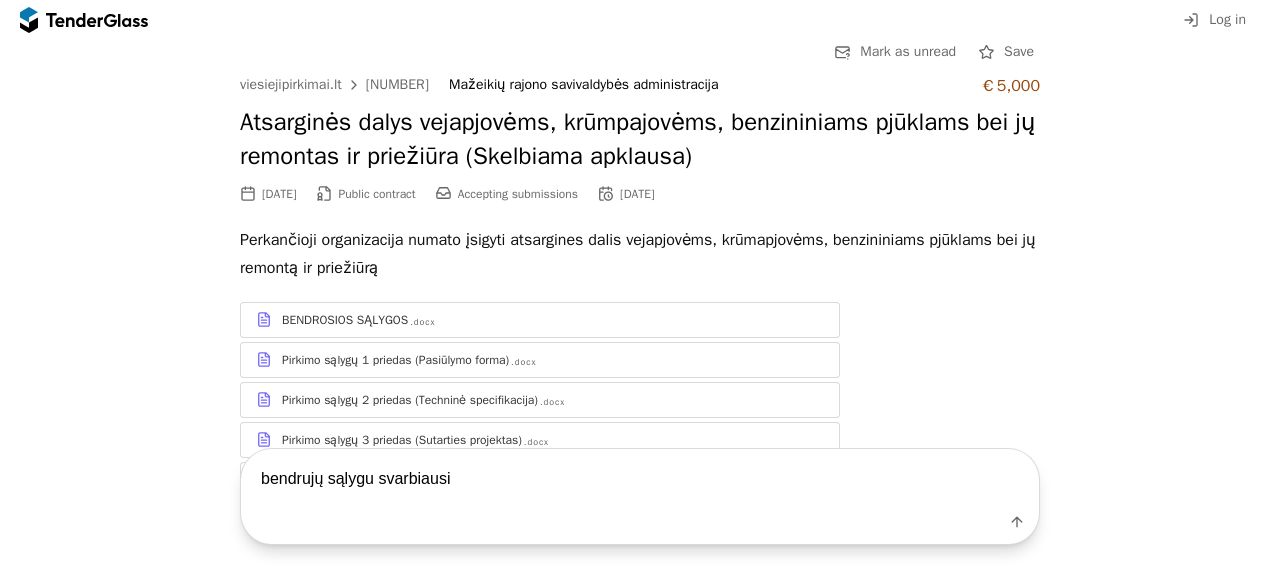 click on "bendrujų sąlygu svarbiausi" at bounding box center [640, 478] 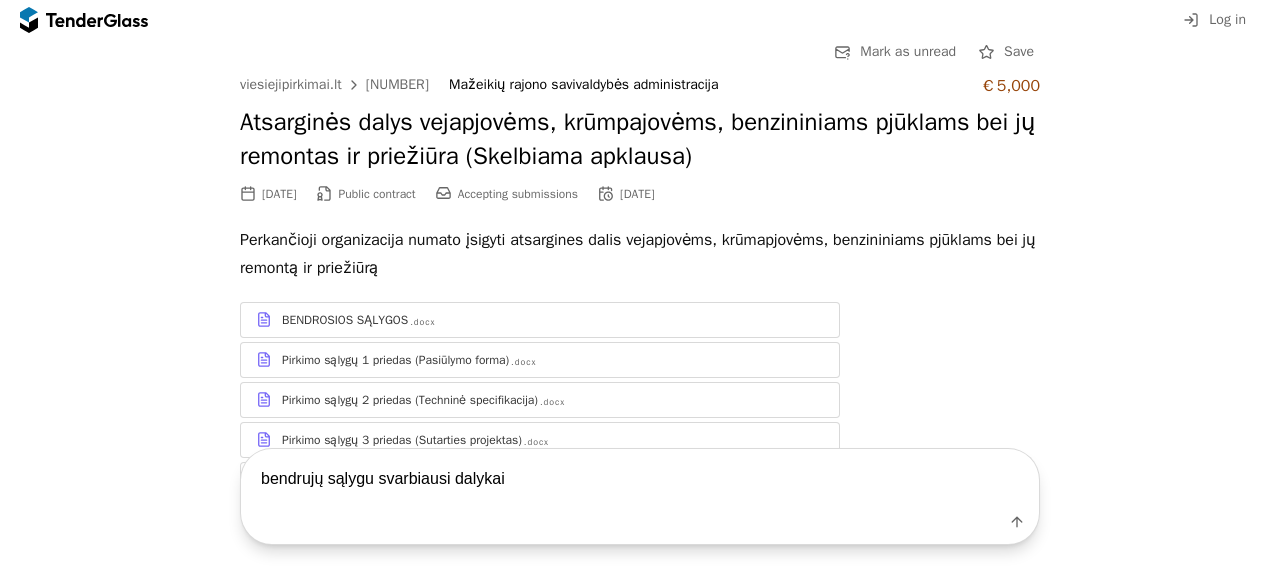 type on "bendrujų sąlygu svarbiausi dalykai" 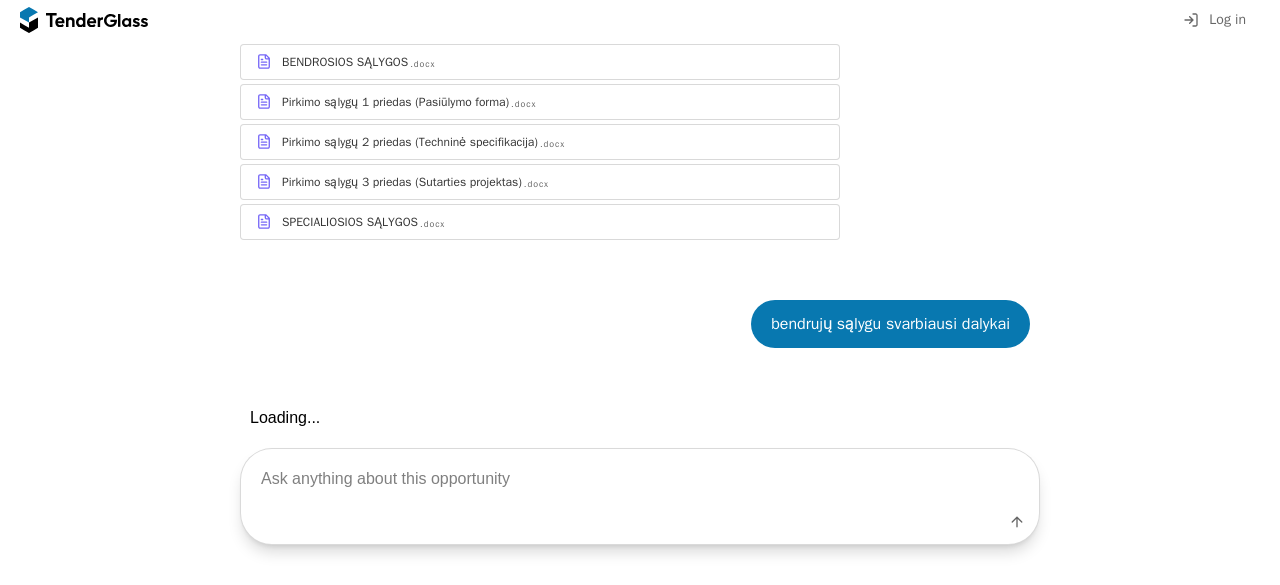 scroll, scrollTop: 480, scrollLeft: 0, axis: vertical 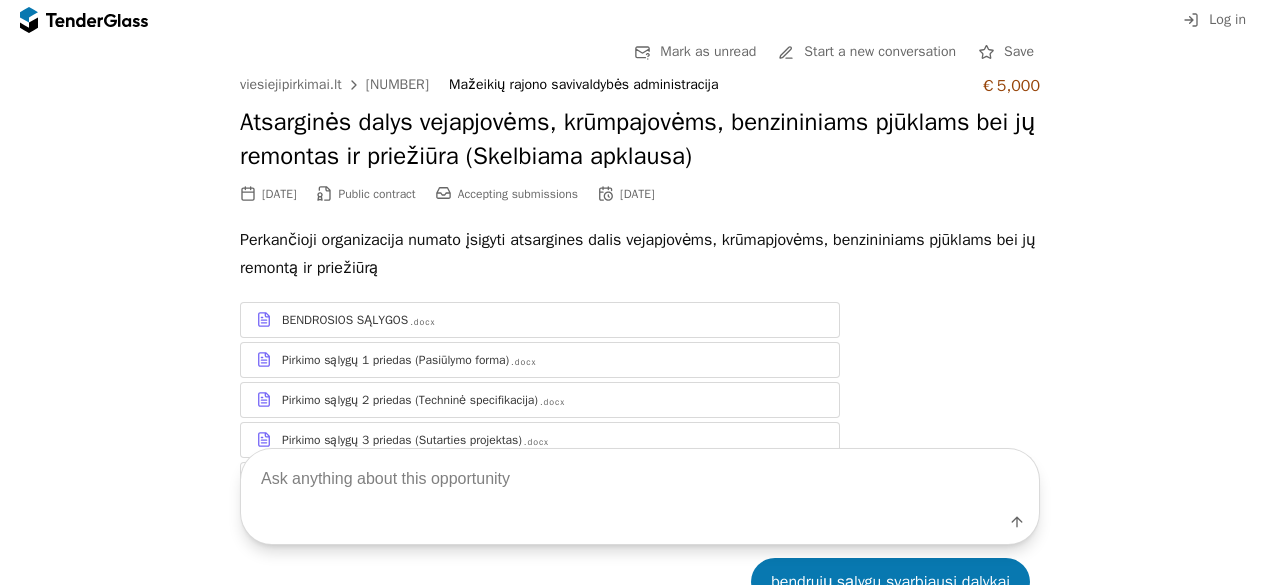 click on "Go Back Mark as unread Start a new conversation Save viesiejipirkimai.lt 3953083 Mažeikių rajono savivaldybės administracija €5,000 Atsarginės dalys vejapjovėms, krūmpajovėms, benzininiams pjūklams bei jų remontas ir priežiūra (Skelbiama apklausa) 08/04/2025 Public contract Accepting submissions 08/11/2025 Perkančioji organizacija numato įsigyti atsargines dalis vejapjovėms, krūmapjovėms, benzininiams pjūklams bei jų remontą ir priežiūrą BENDROSIOS SĄLYGOS .docx Pirkimo sąlygų 1 priedas (Pasiūlymo forma) .docx Pirkimo sąlygų 2 priedas (Techninė specifikacija) .docx Pirkimo sąlygų 3 priedas (Sutarties projektas) .docx SPECIALIOSIOS SĄLYGOS .docx bendrujų sąlygu svarbiausi dalykai Aš perskaitysiu dokumentą „Bendrosios sąlygos“ ir apibendrinsiu svarbiausius dalykus. Gerai, perskaičiau dokumentą „Bendrosios sąlygos“. Štai svarbiausi dalykai:
1. Sąvokos ir sutrumpinimai:
Aprašas:  Mažos vertės pirkimų tvarkos aprašas.
CK:
CVP IS:
Dalyvis:" at bounding box center (640, 2018) 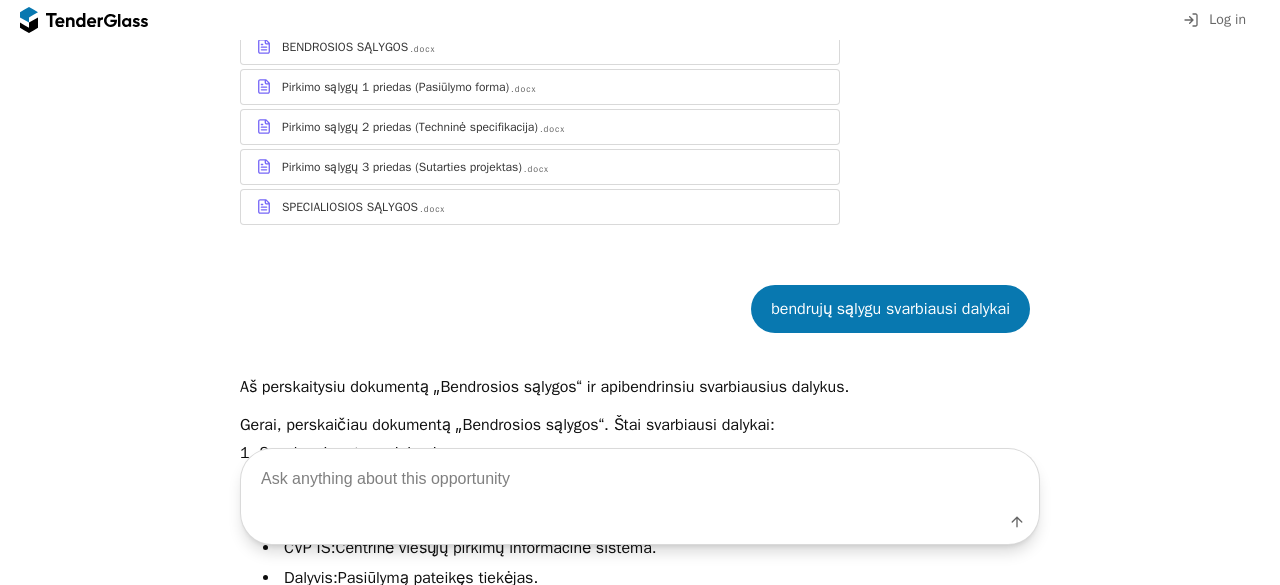 scroll, scrollTop: 0, scrollLeft: 0, axis: both 